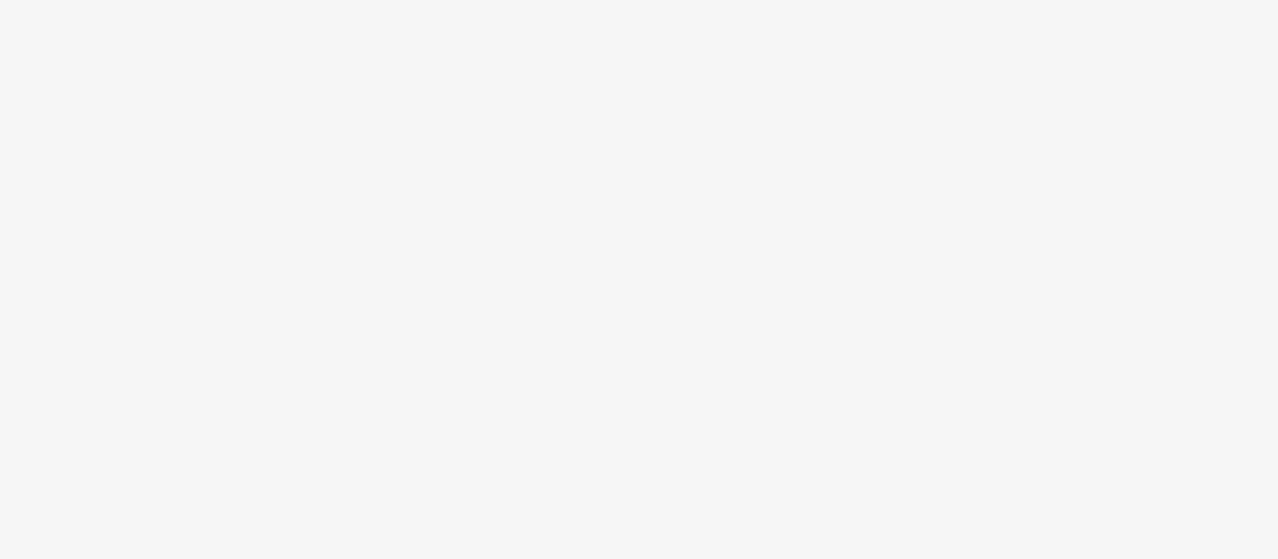 scroll, scrollTop: 0, scrollLeft: 0, axis: both 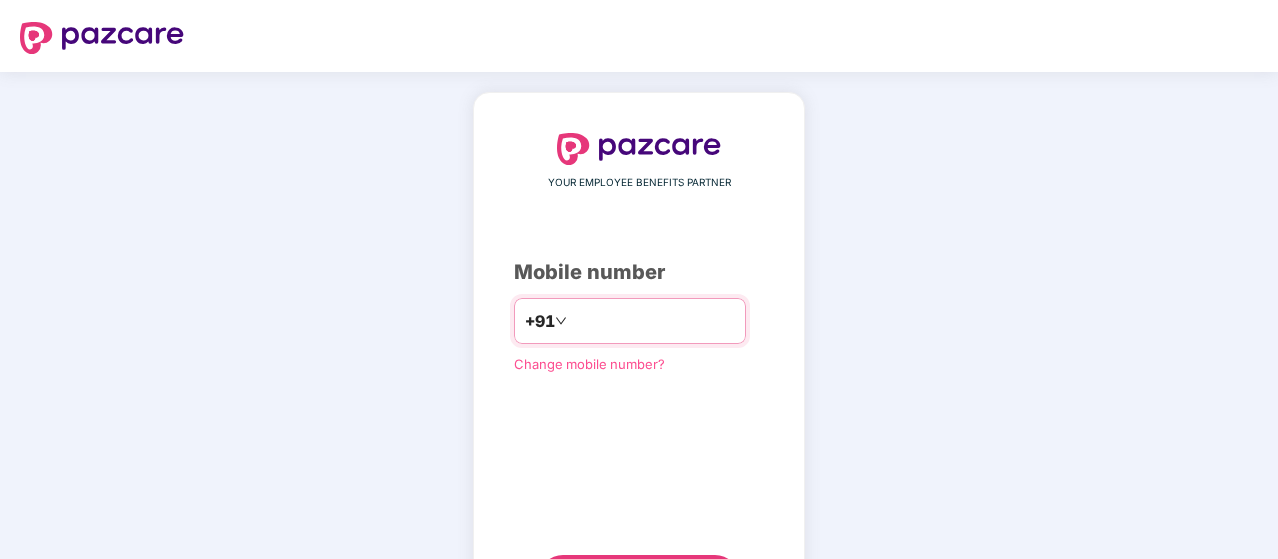 click on "+91" at bounding box center [630, 321] 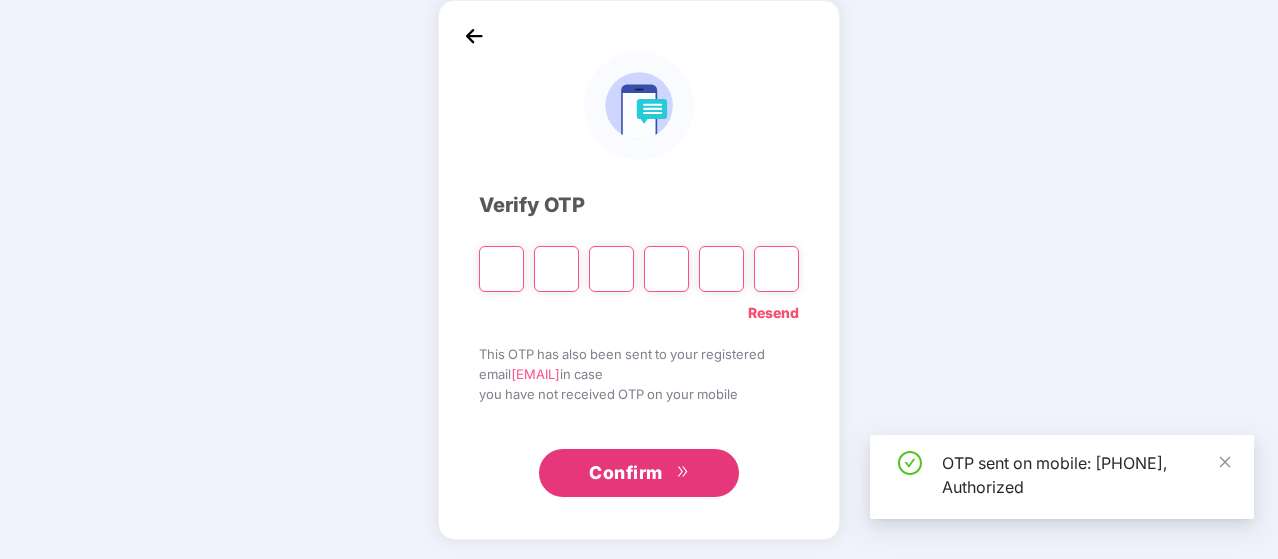 scroll, scrollTop: 92, scrollLeft: 0, axis: vertical 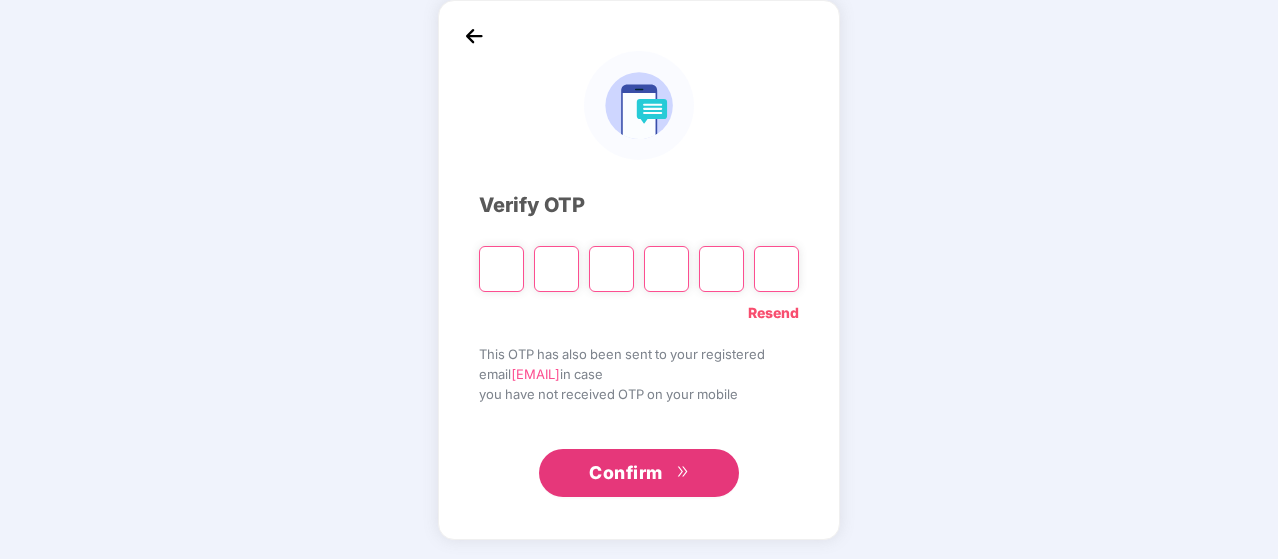 type on "*" 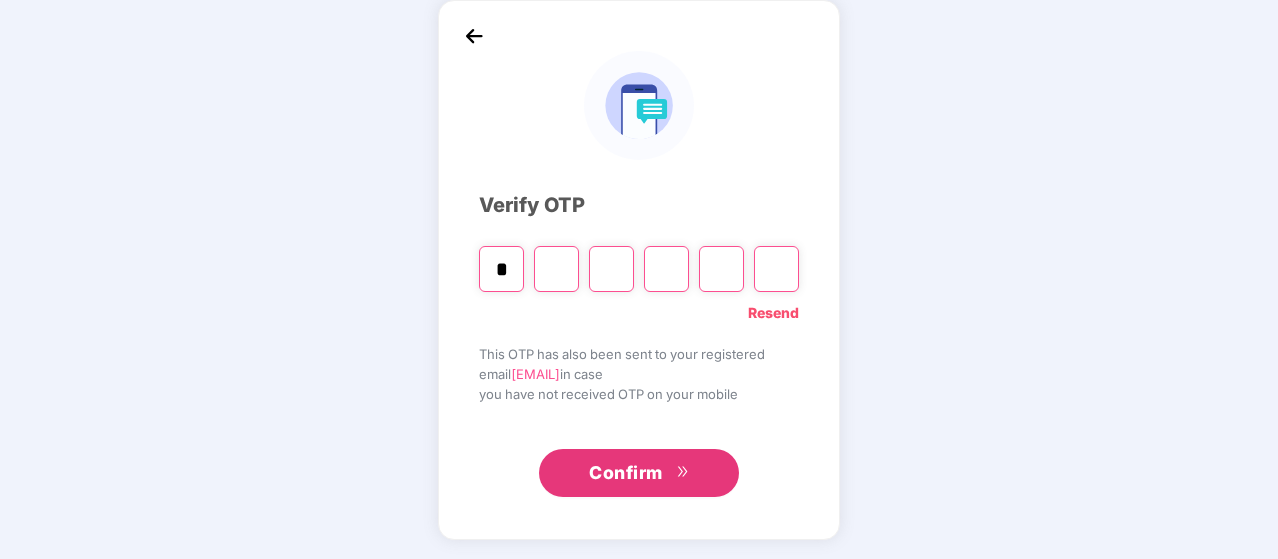 type on "*" 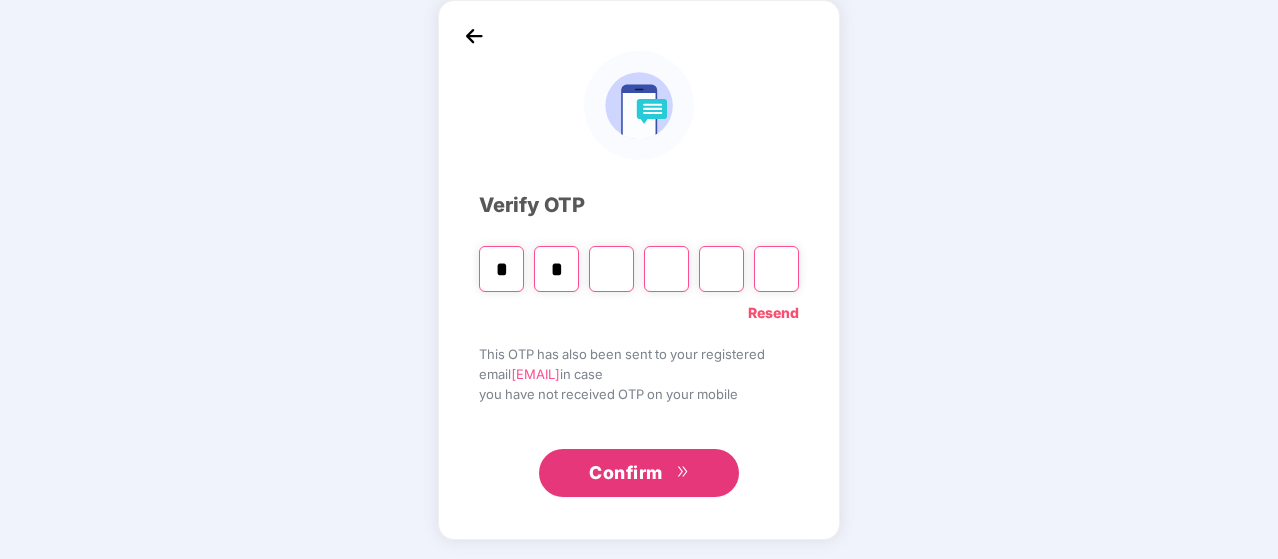 type on "*" 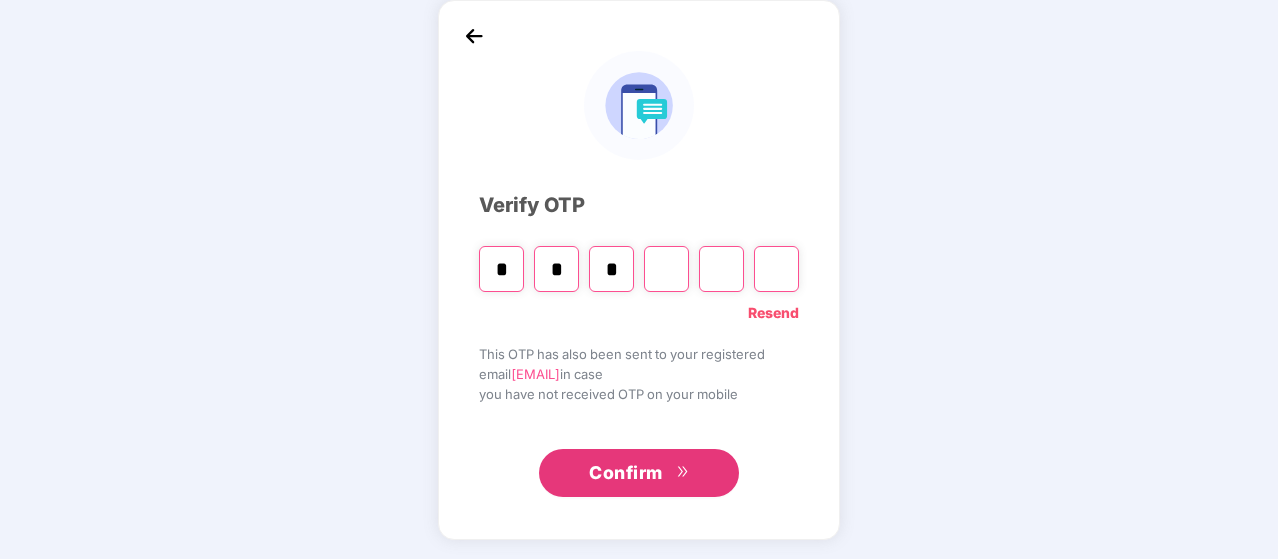 type on "*" 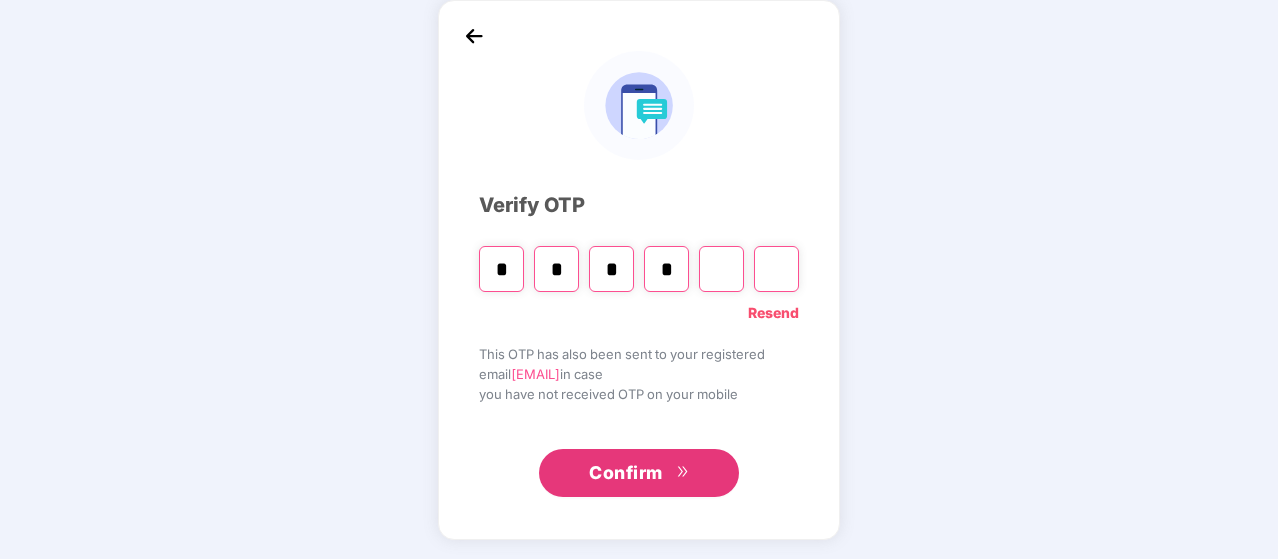 type on "*" 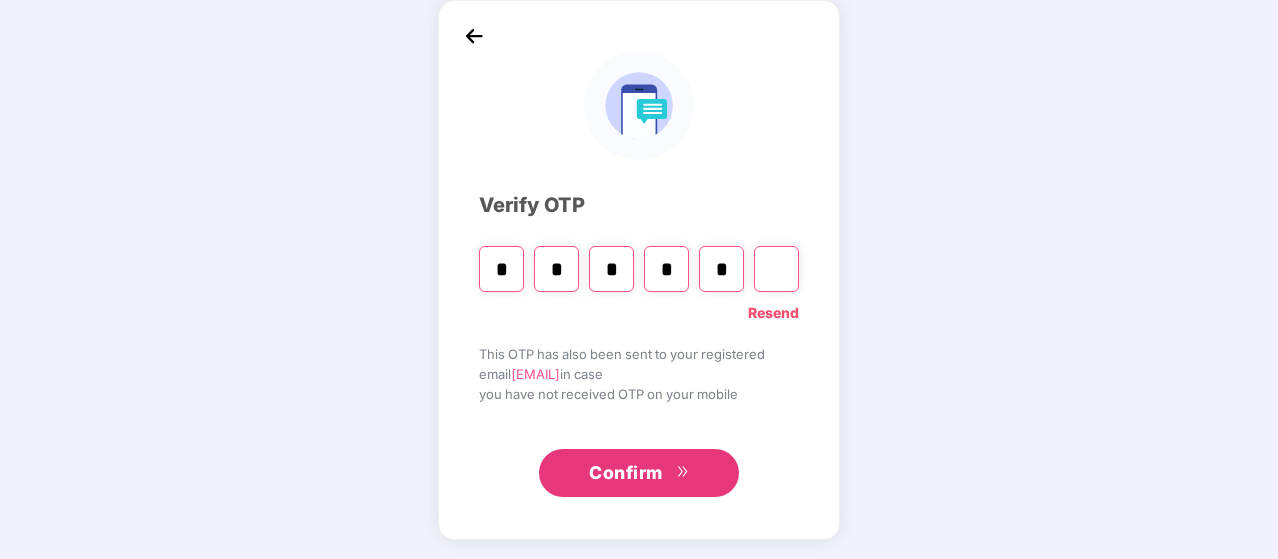 type on "*" 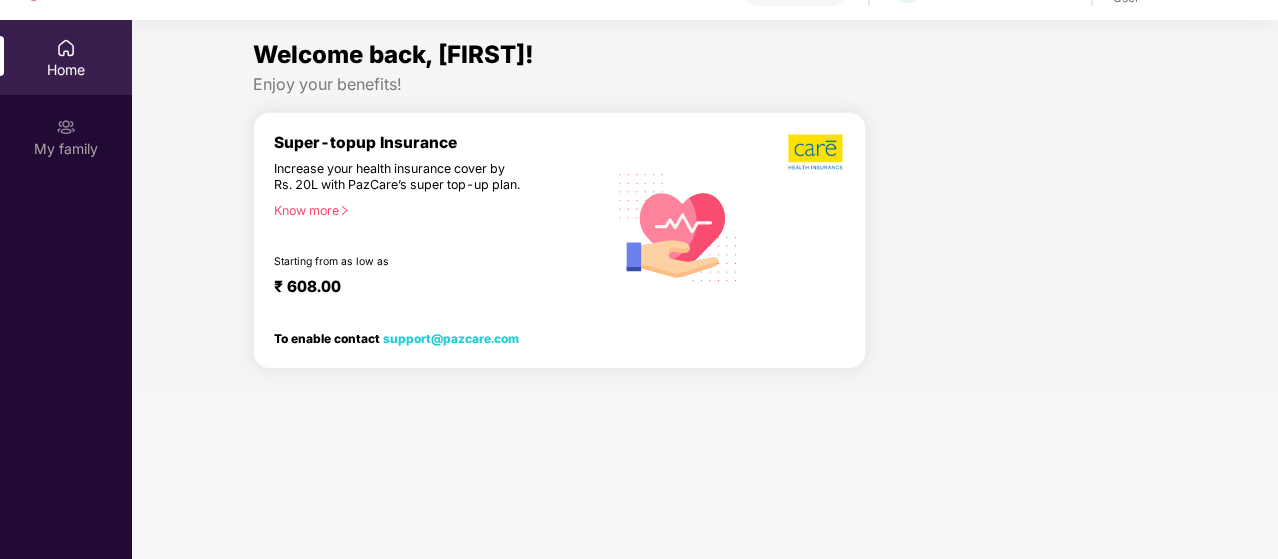 click on "Super-topup Insurance Increase your health insurance cover by Rs. 20L with PazCare’s super top-up plan. Know more  Starting from as low as ₹ 608.00" at bounding box center (559, 227) 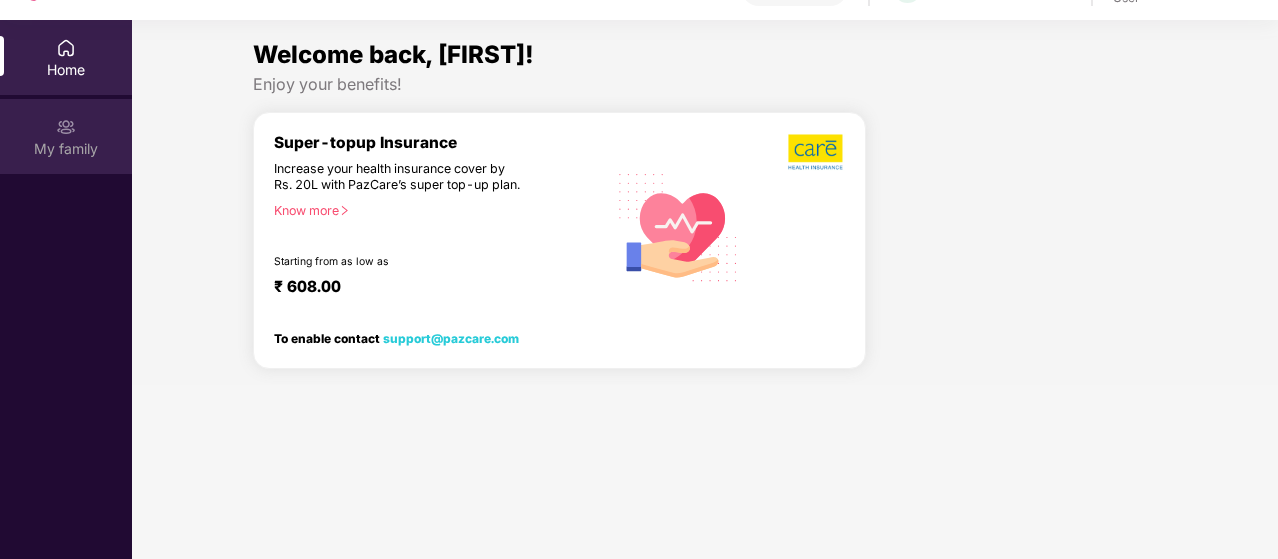 click on "My family" at bounding box center [66, 149] 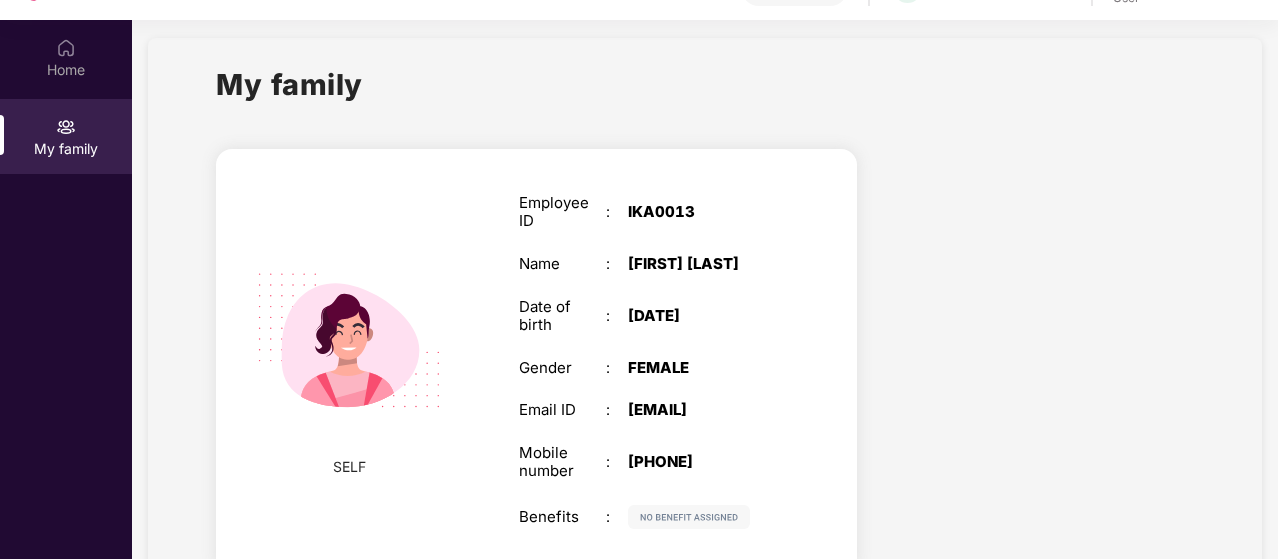 scroll, scrollTop: 0, scrollLeft: 0, axis: both 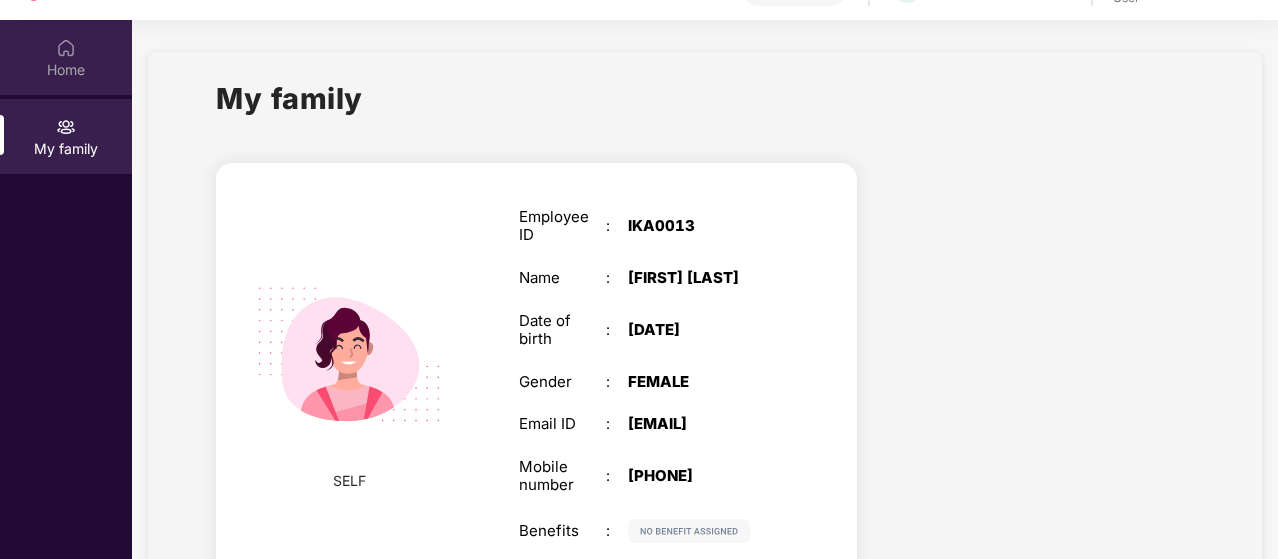 click on "Home" at bounding box center [66, 70] 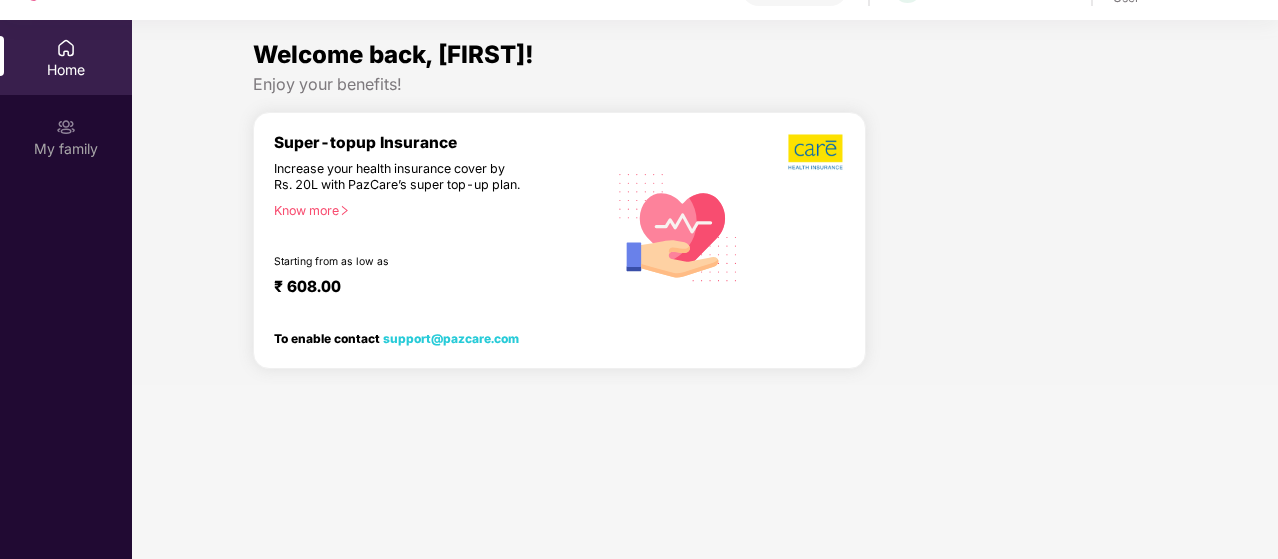 click on "Know more" at bounding box center (434, 210) 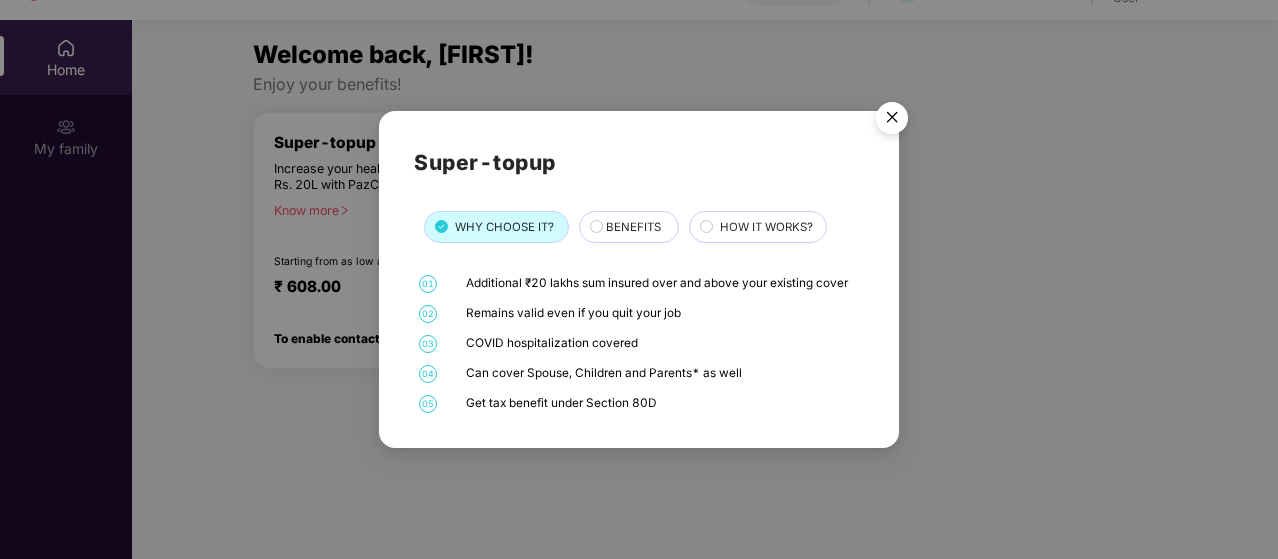 click at bounding box center (892, 121) 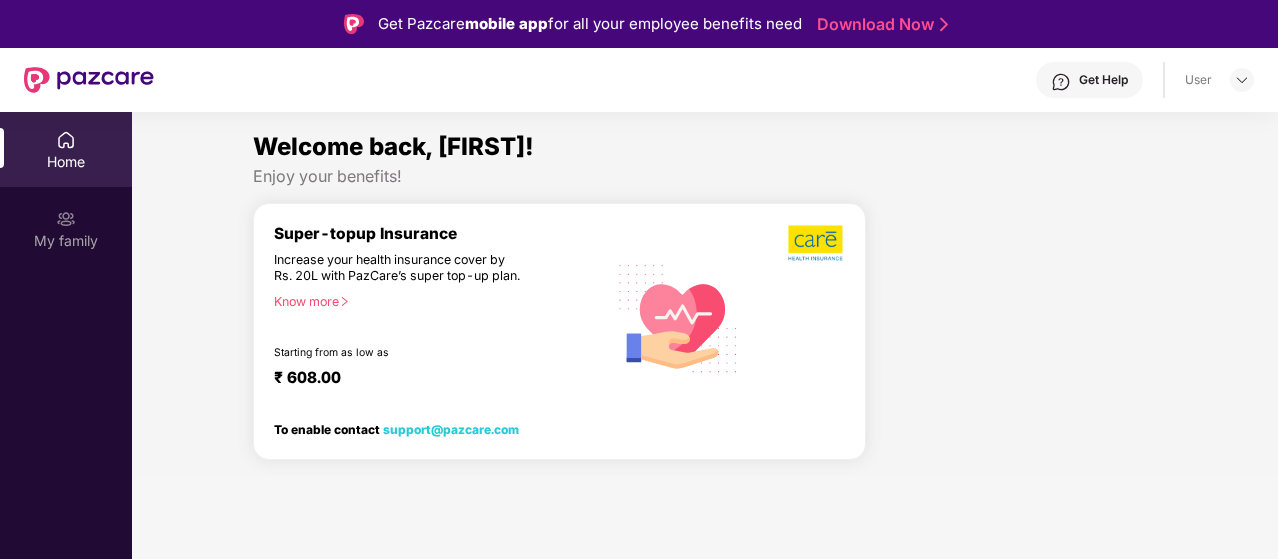scroll, scrollTop: 0, scrollLeft: 0, axis: both 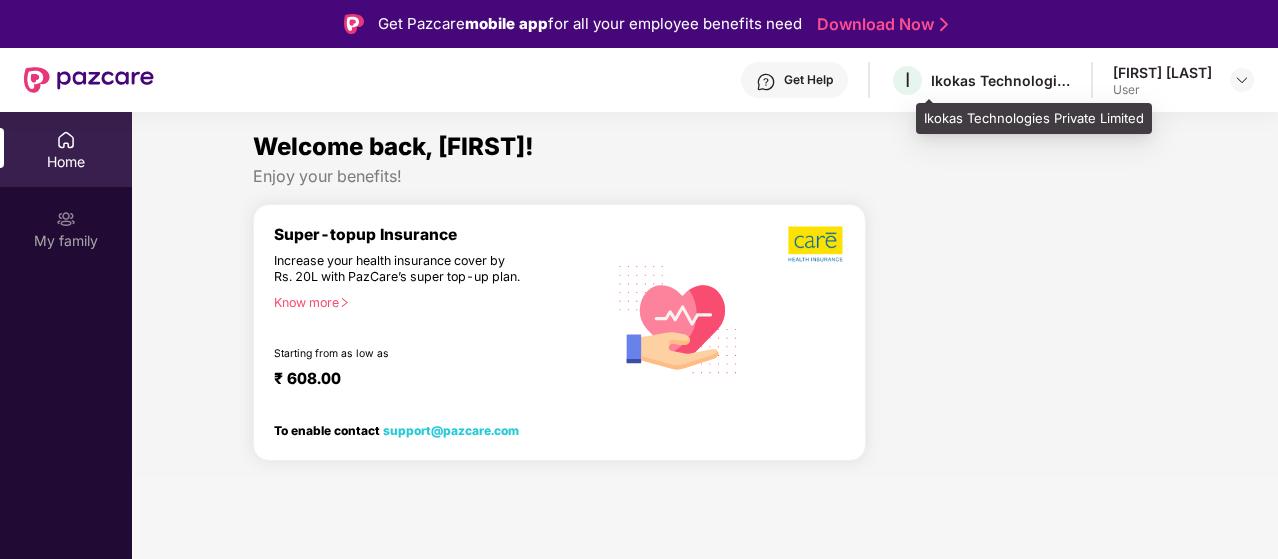 click on "Ikokas Technologies Private Limited" at bounding box center [1001, 80] 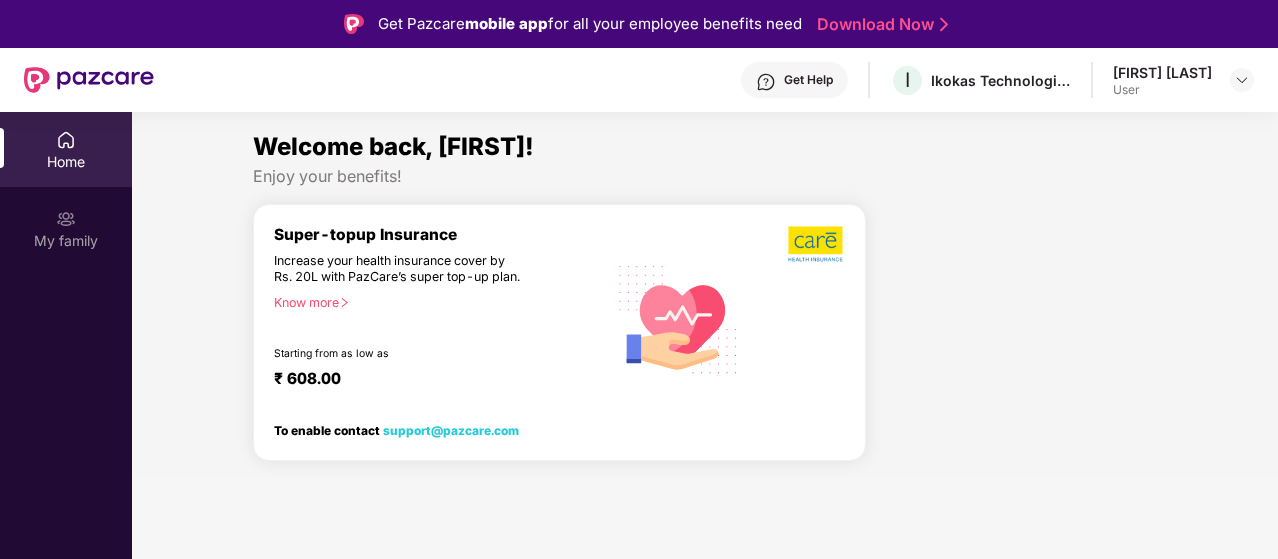 click on "User" at bounding box center (1162, 90) 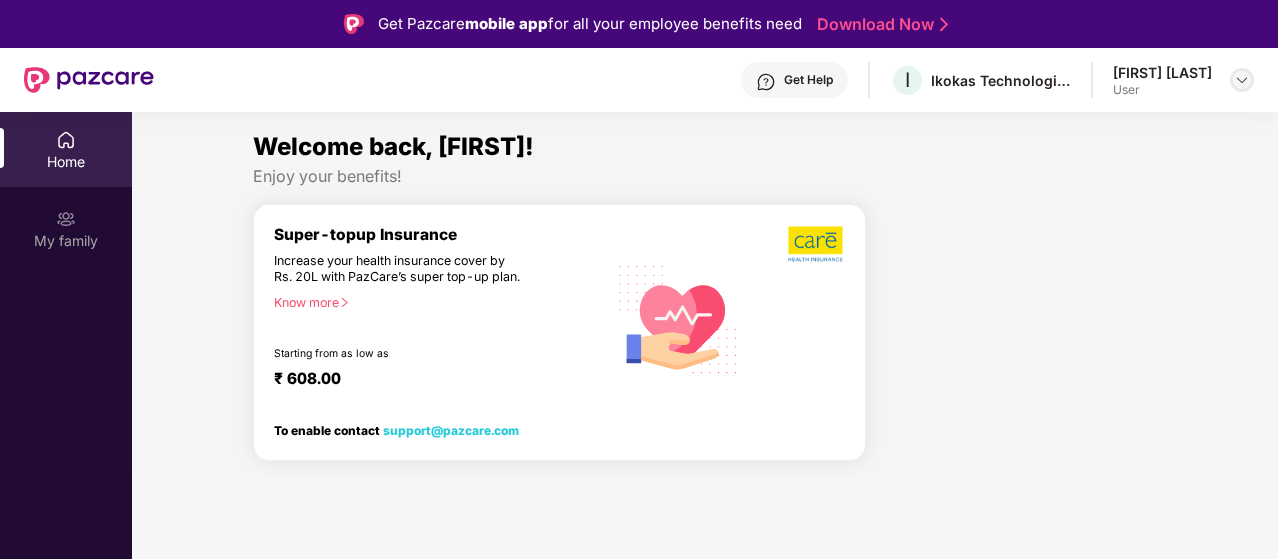 click at bounding box center [1242, 80] 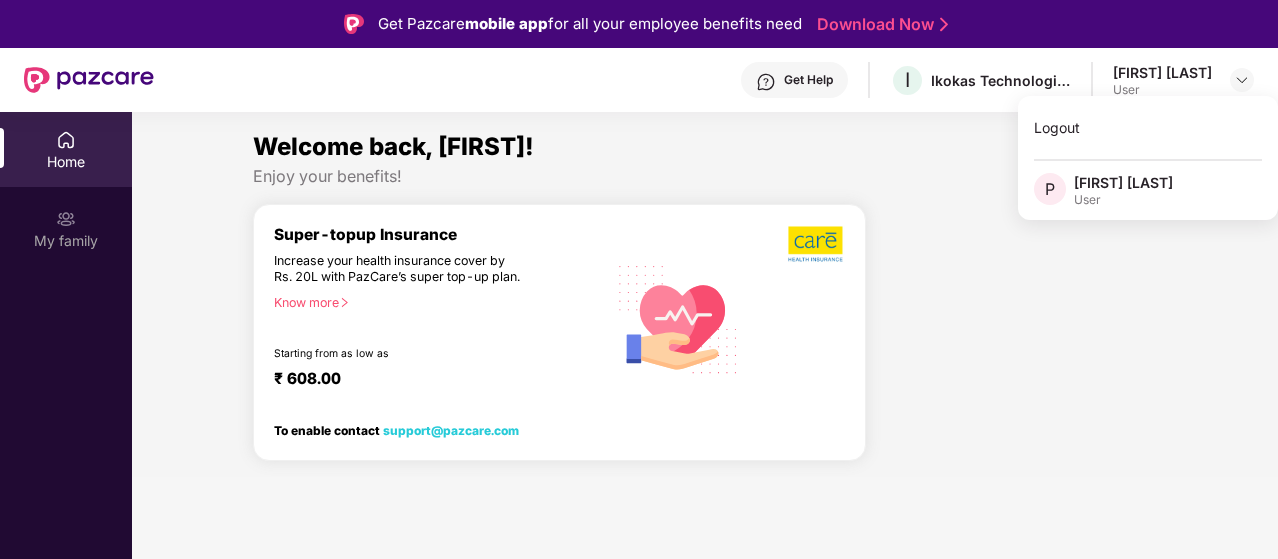 click on "Enjoy your benefits!" at bounding box center [705, 176] 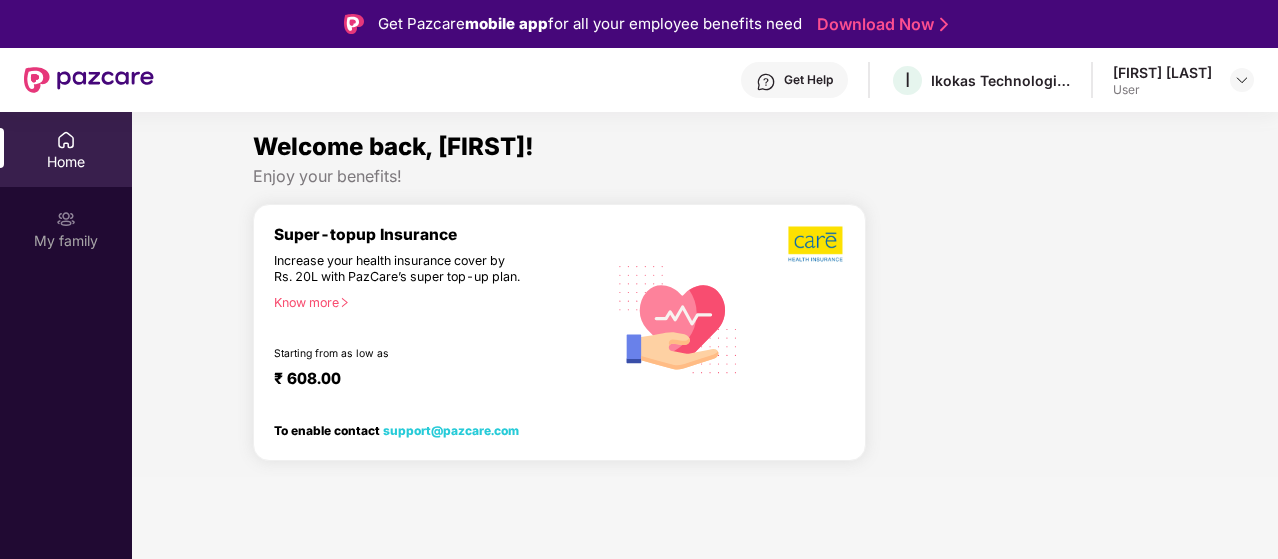 click on "Increase your health insurance cover by Rs. 20L with PazCare’s super top-up plan." at bounding box center (397, 269) 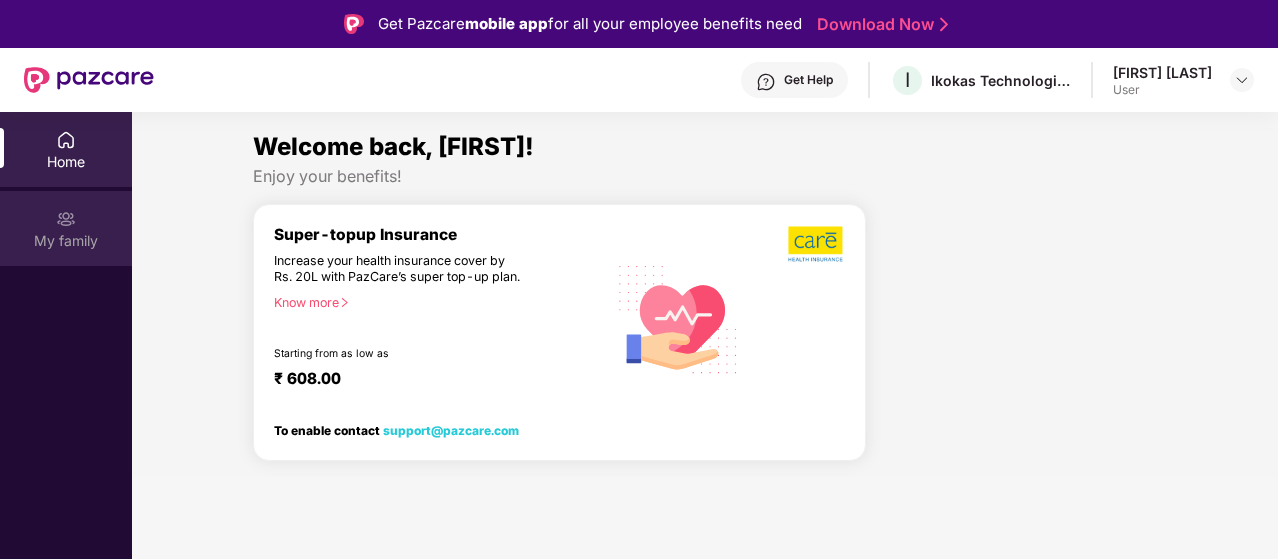 click on "My family" at bounding box center [66, 241] 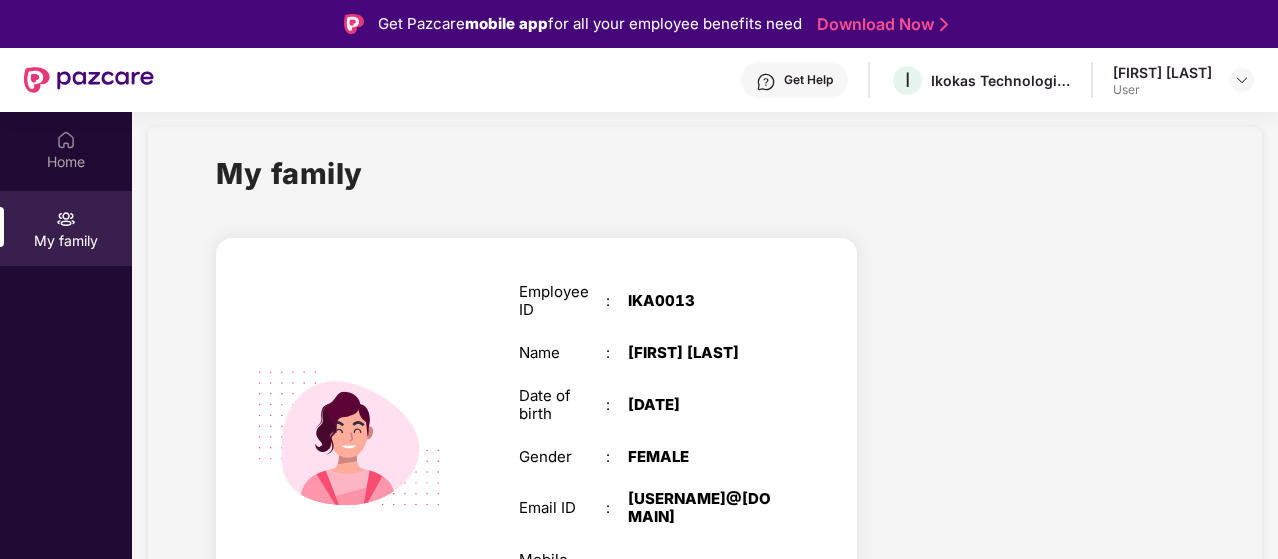 scroll, scrollTop: 0, scrollLeft: 0, axis: both 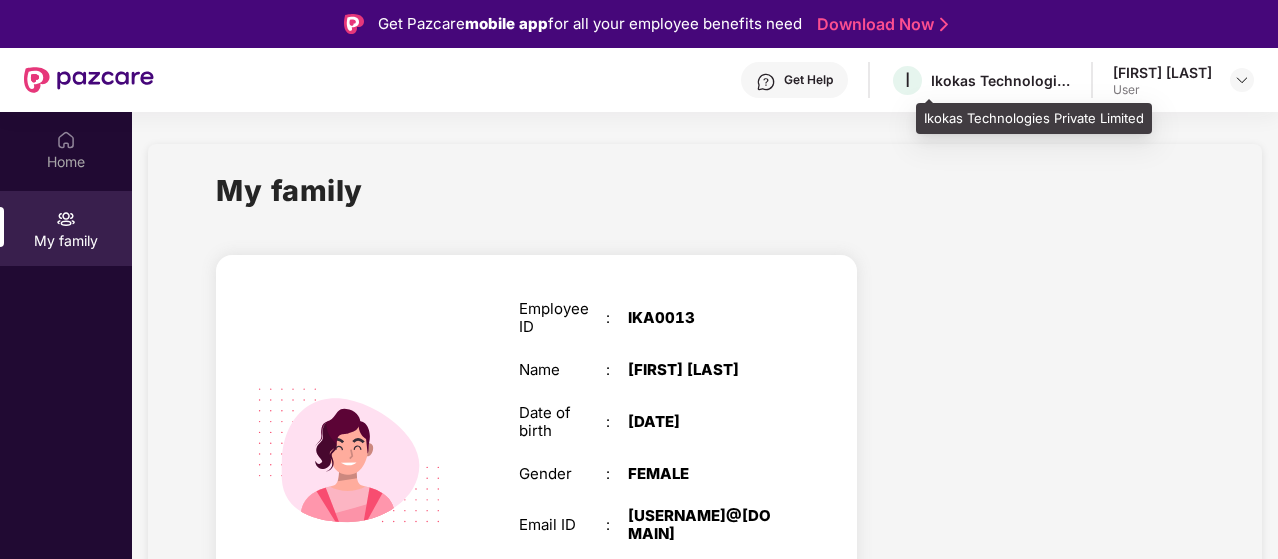 click on "I Ikokas Technologies Private Limited" at bounding box center [980, 80] 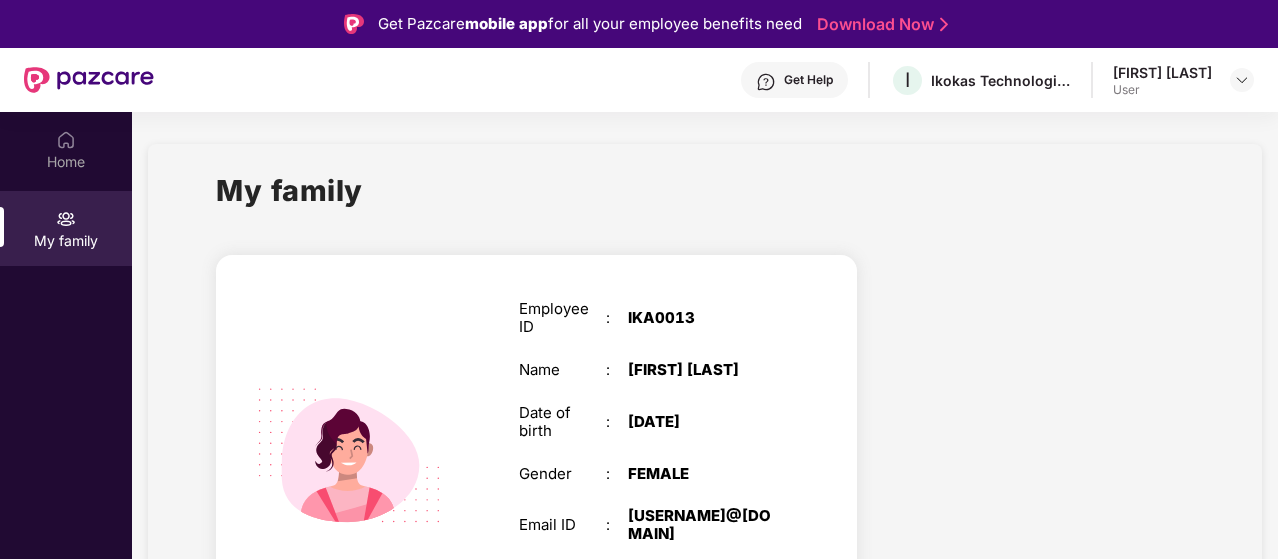 click on "[FIRST] [LAST]" at bounding box center [1162, 72] 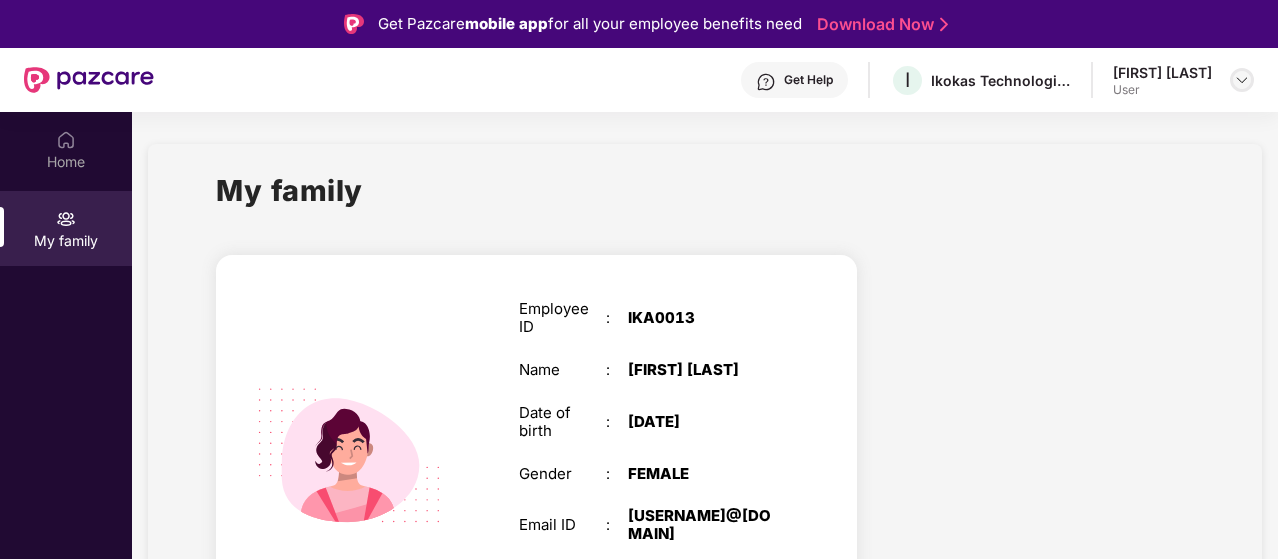 click at bounding box center (1242, 80) 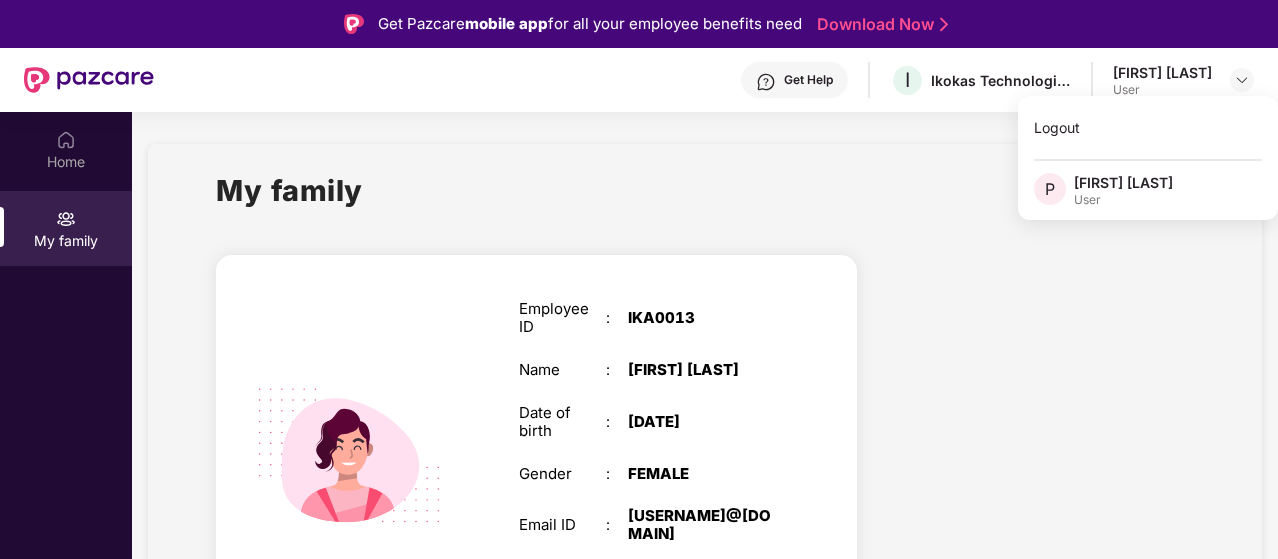 click on "My family" at bounding box center [704, 202] 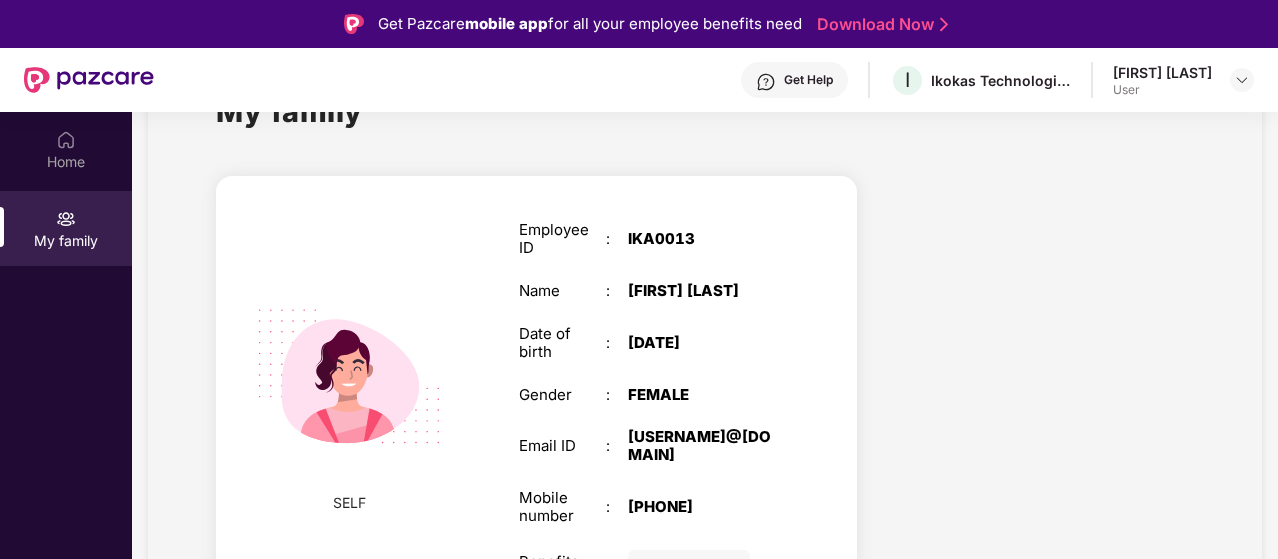 scroll, scrollTop: 89, scrollLeft: 0, axis: vertical 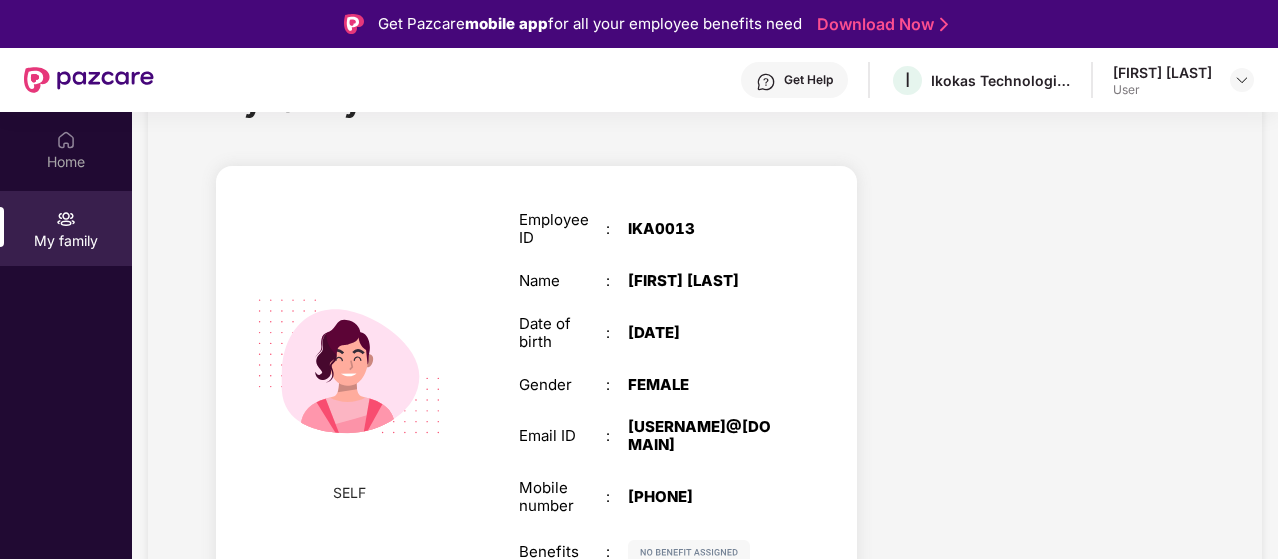 click on "Get Help" at bounding box center [808, 80] 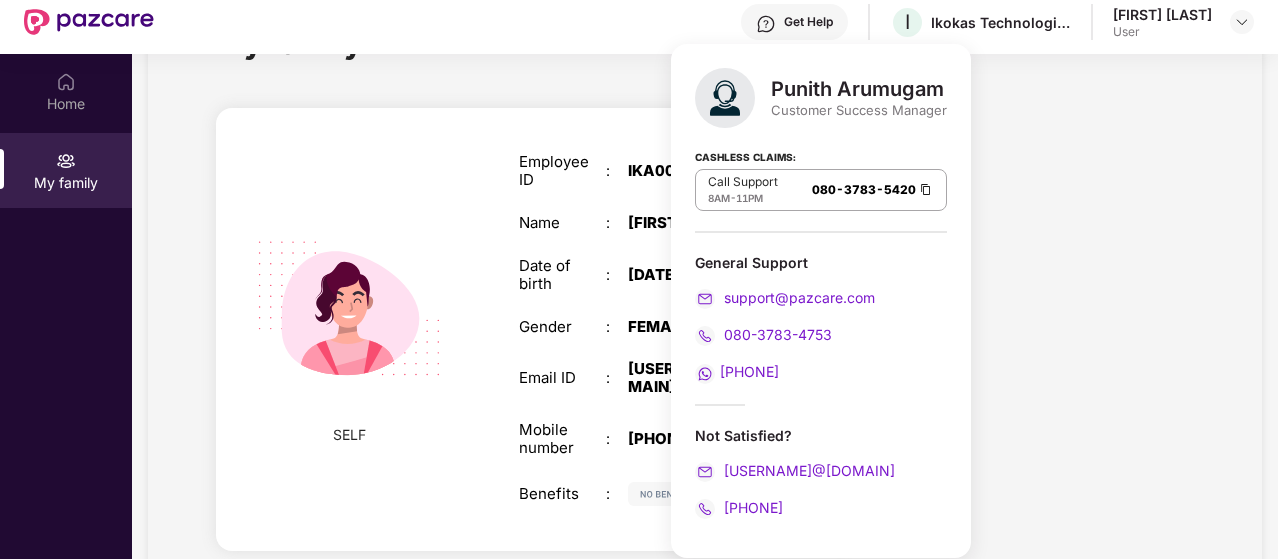 scroll, scrollTop: 108, scrollLeft: 0, axis: vertical 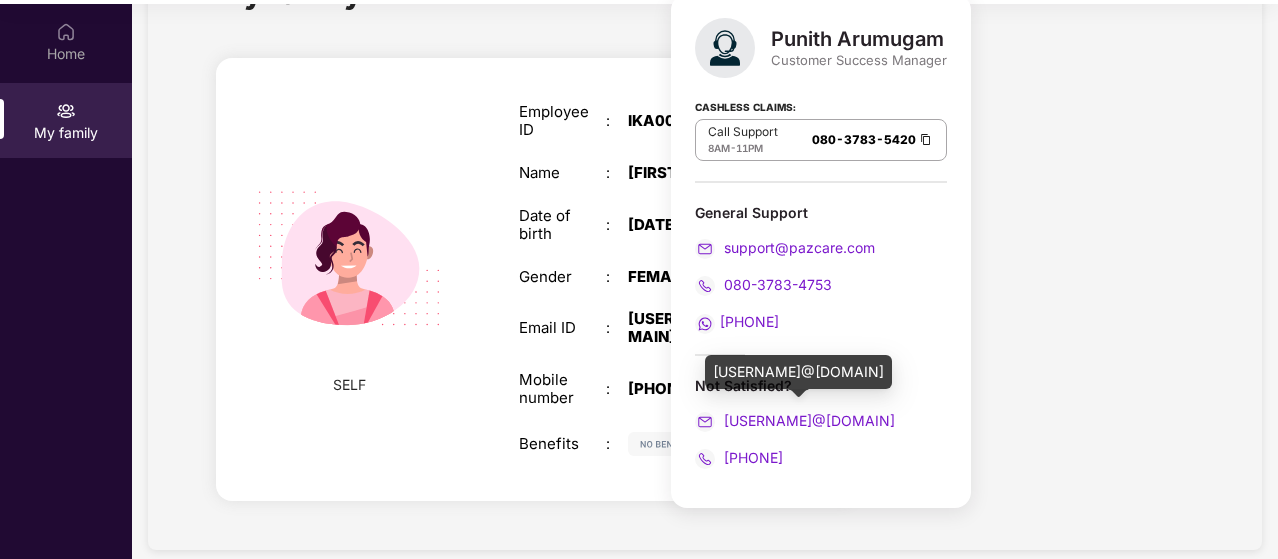 click on "punith.arumugam@pazcare.com" at bounding box center [807, 420] 